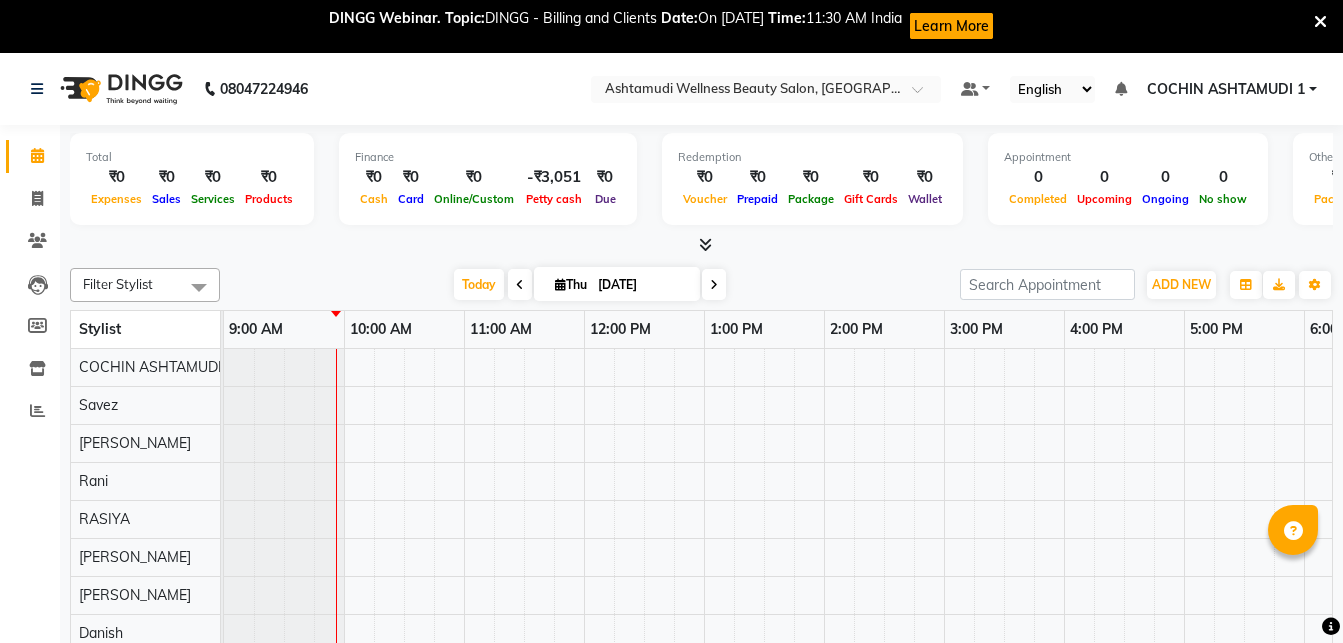 scroll, scrollTop: 0, scrollLeft: 0, axis: both 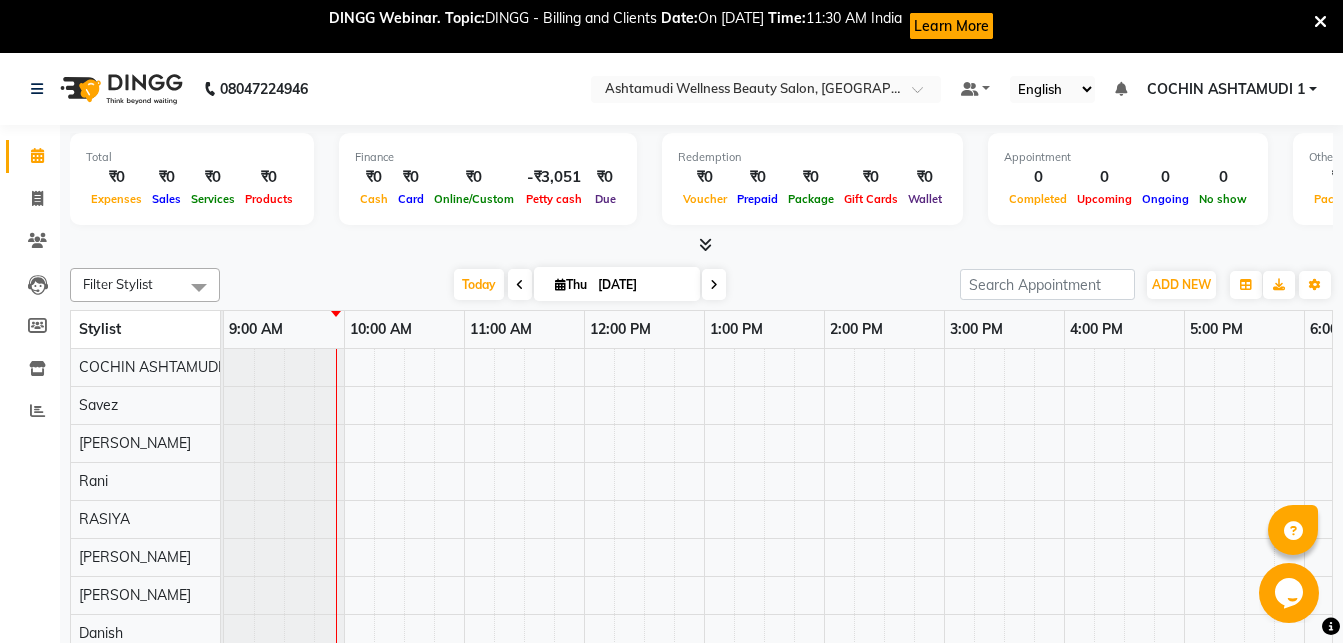 click at bounding box center (1320, 22) 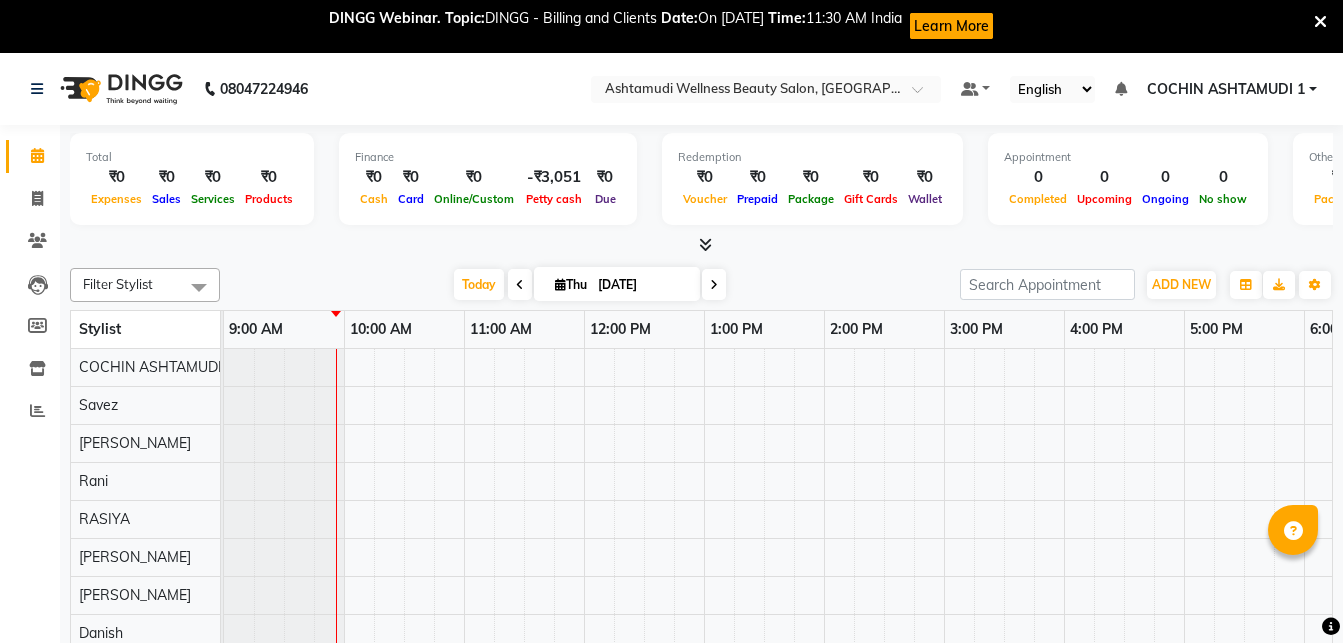 scroll, scrollTop: 0, scrollLeft: 0, axis: both 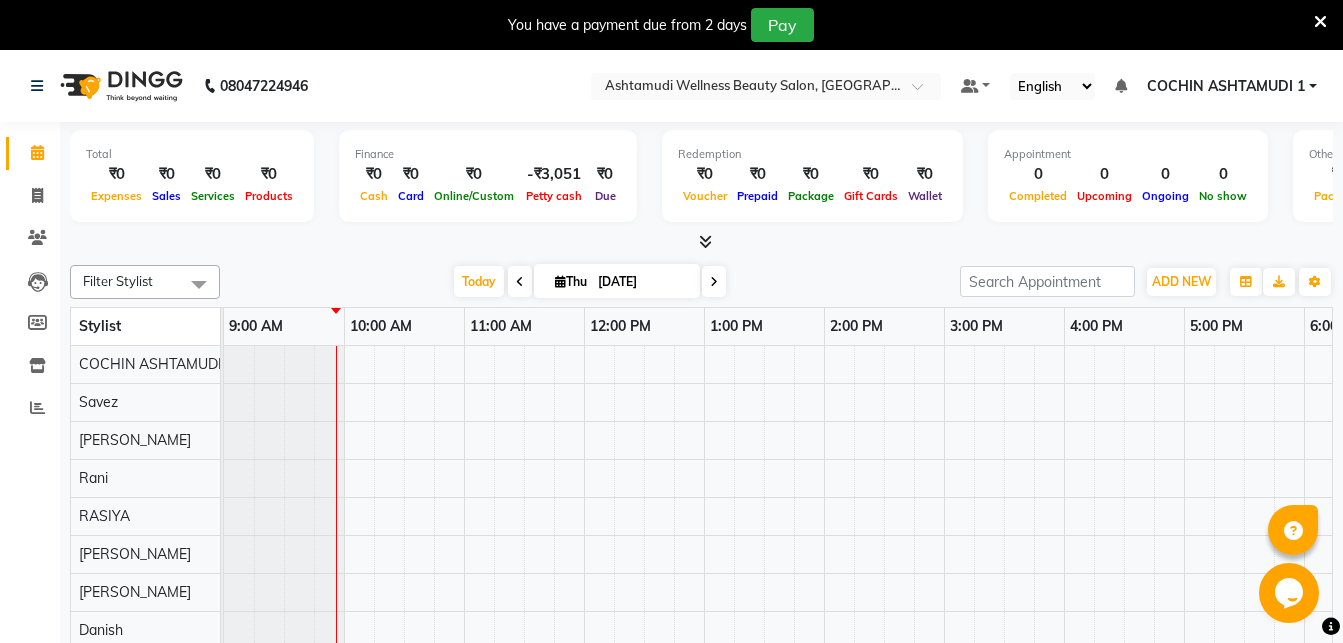 click at bounding box center (705, 241) 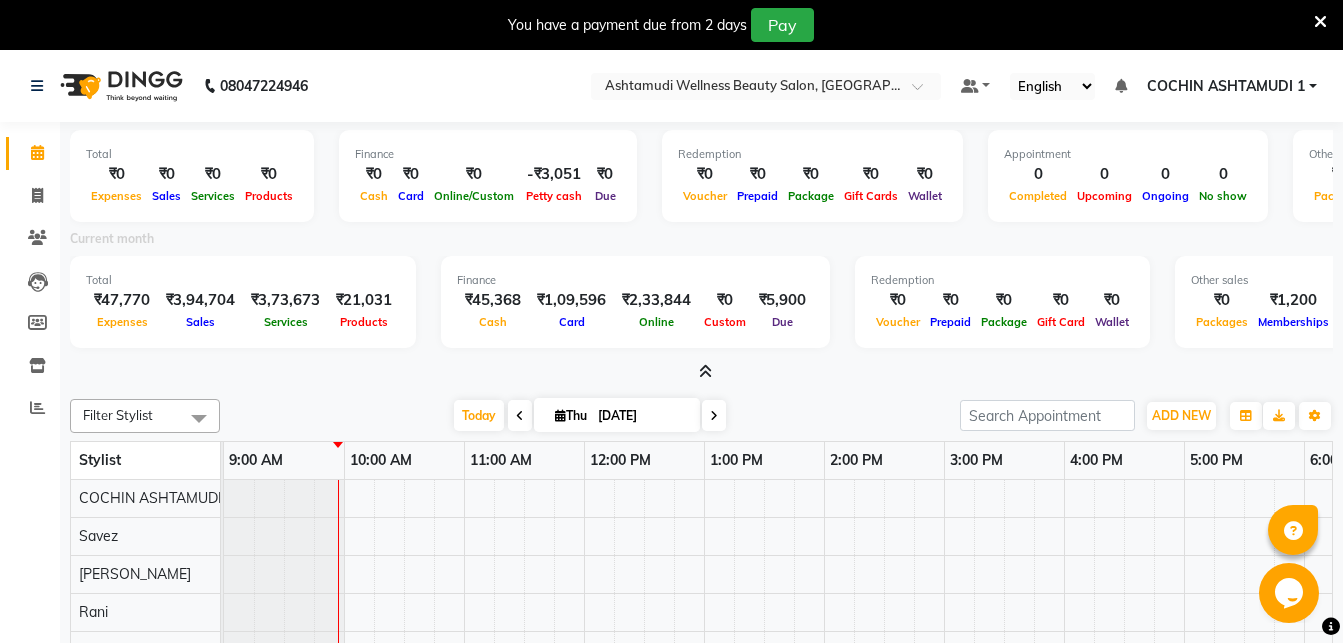 click at bounding box center [701, 372] 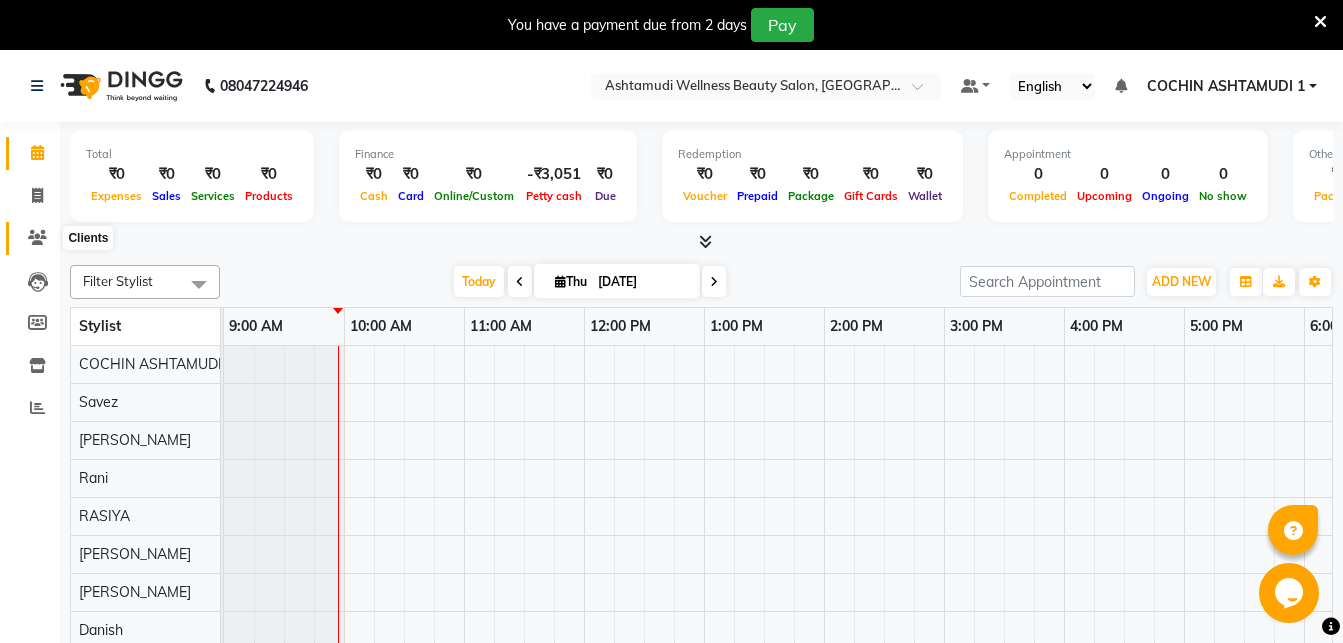 click 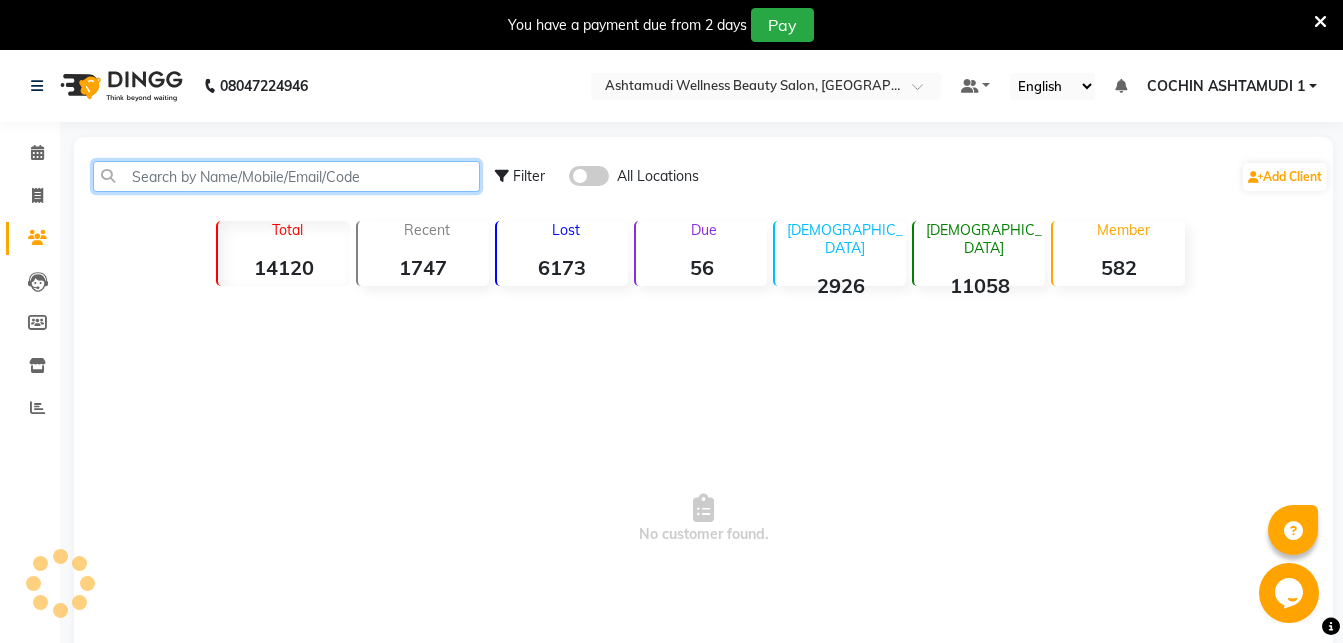 click 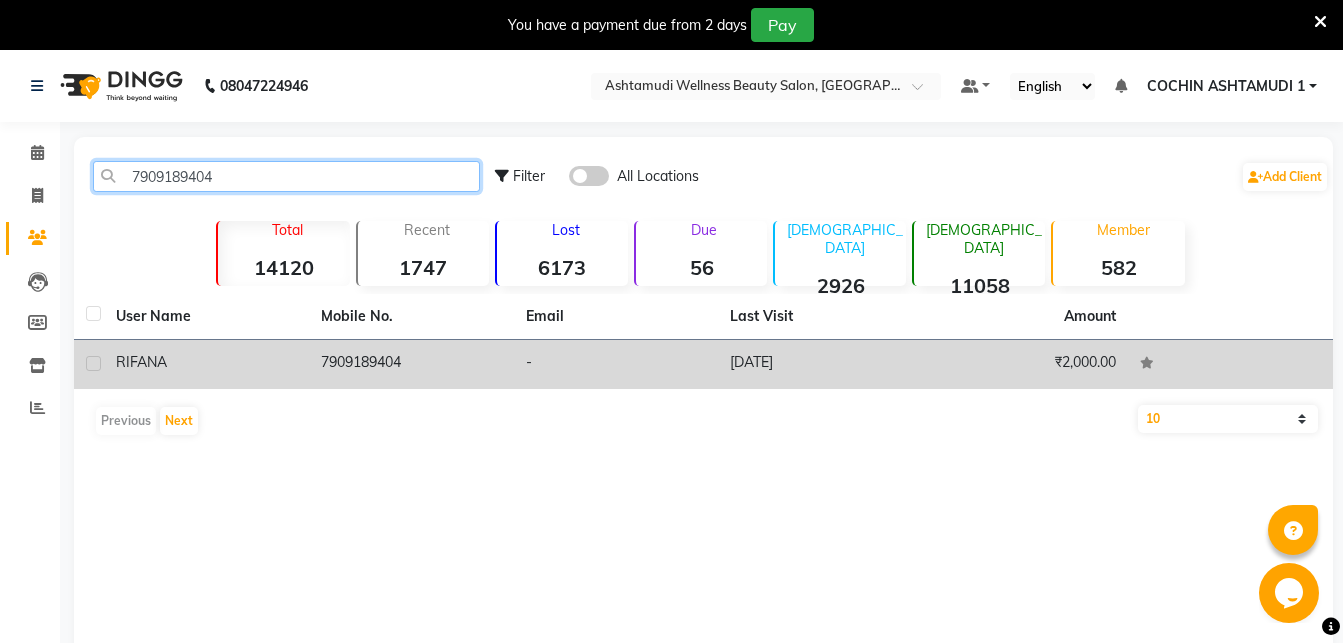 type on "7909189404" 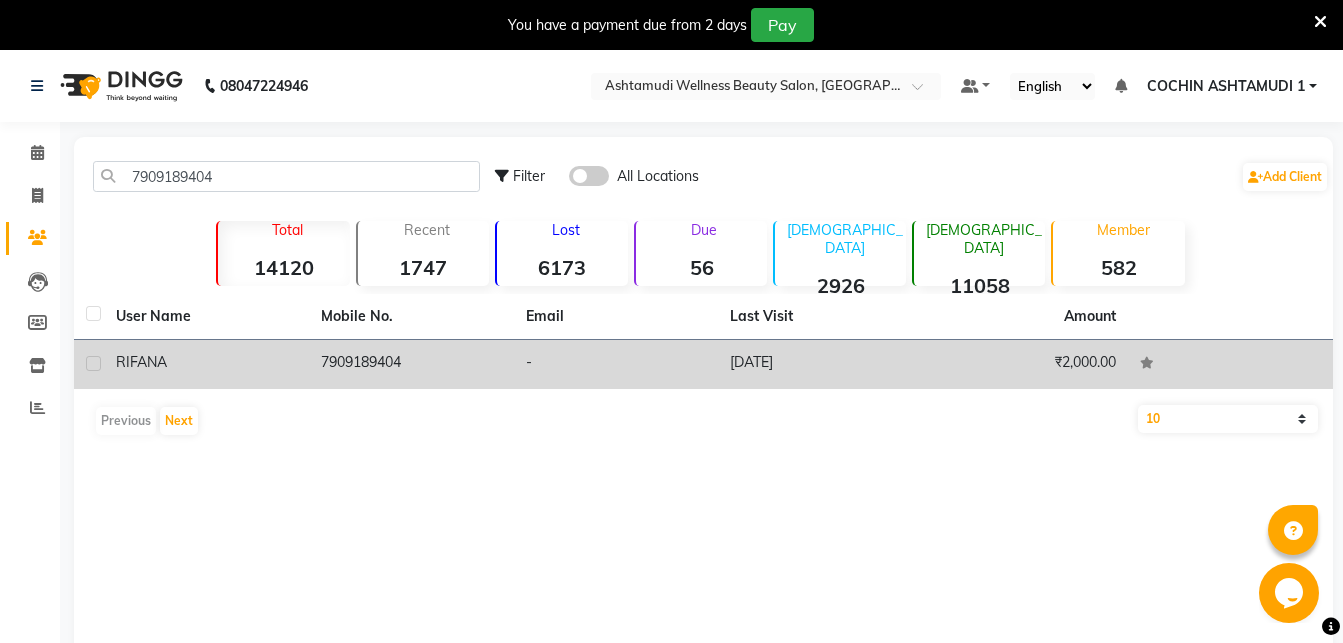 click on "RIFANA" 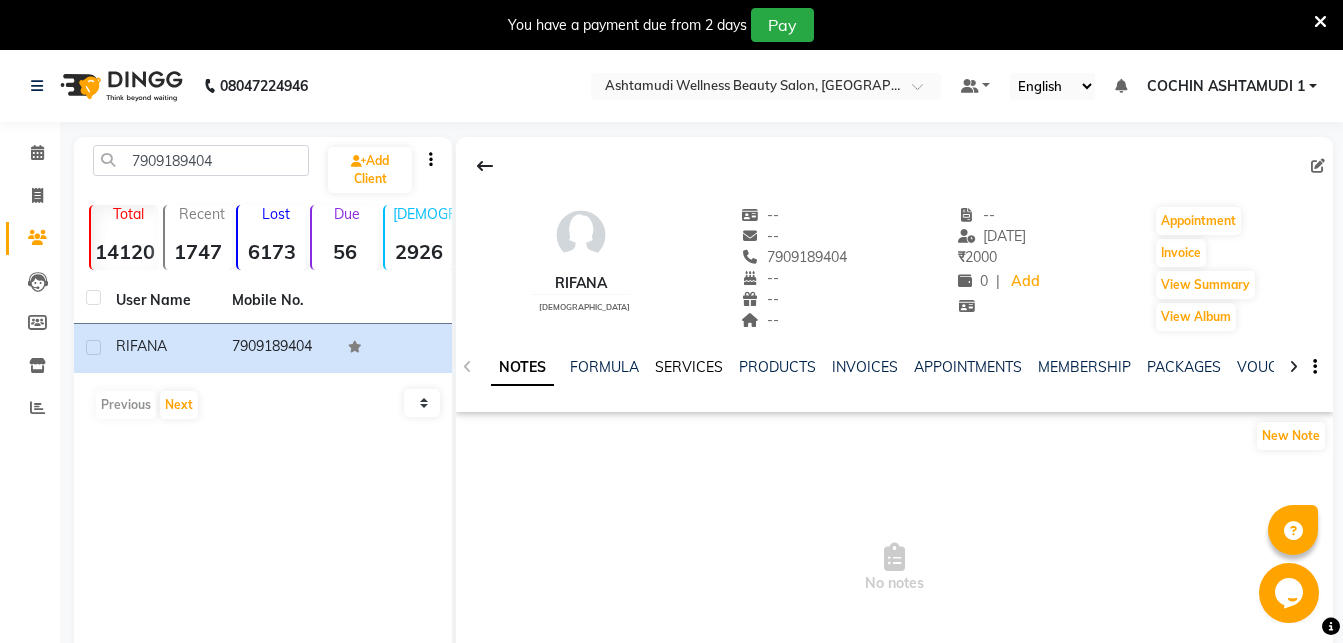 click on "SERVICES" 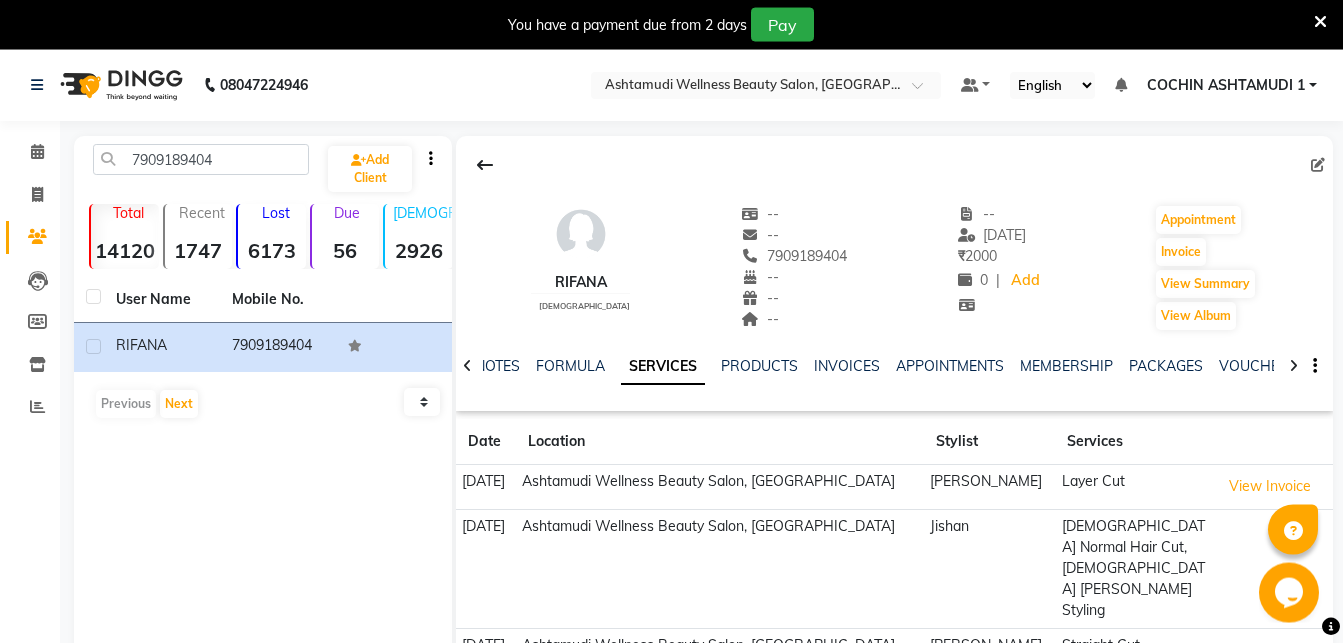 scroll, scrollTop: 0, scrollLeft: 0, axis: both 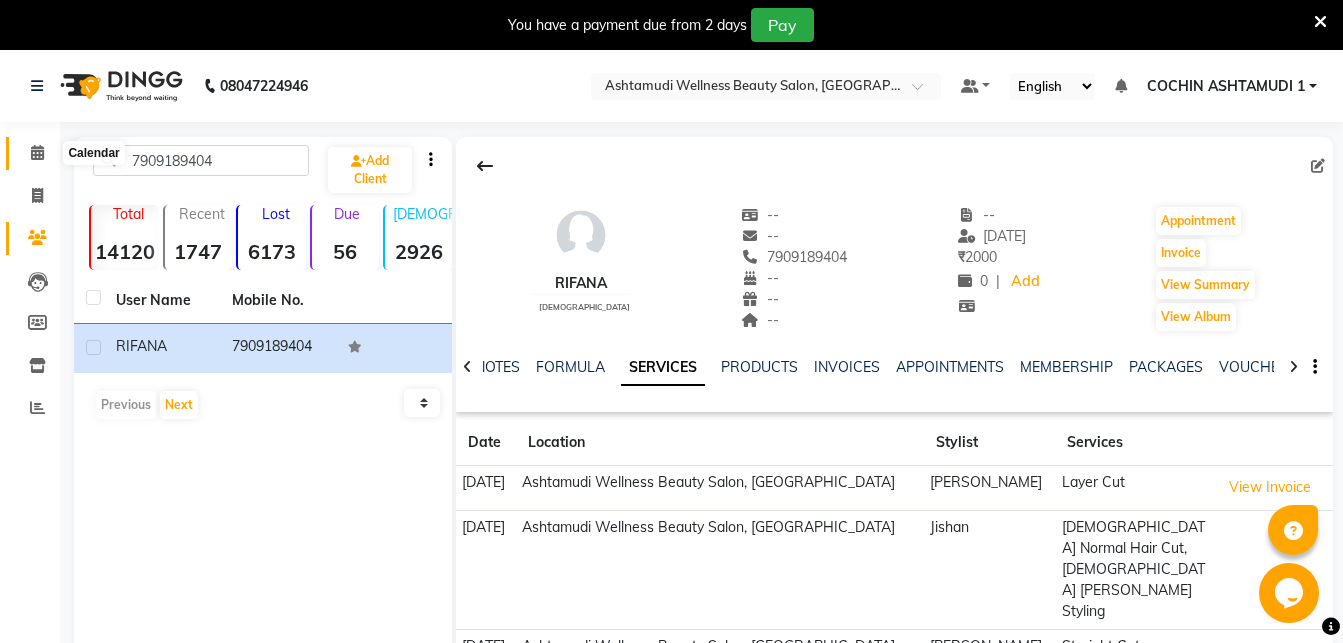 click 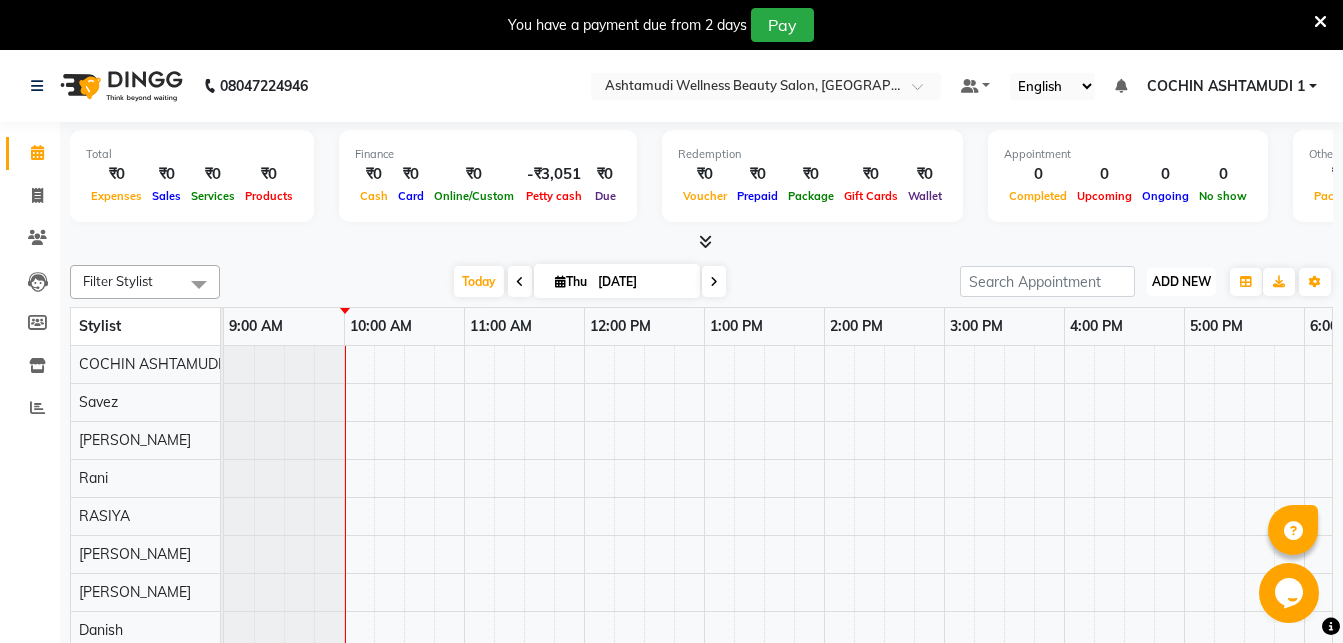 click on "ADD NEW Toggle Dropdown" at bounding box center [1181, 282] 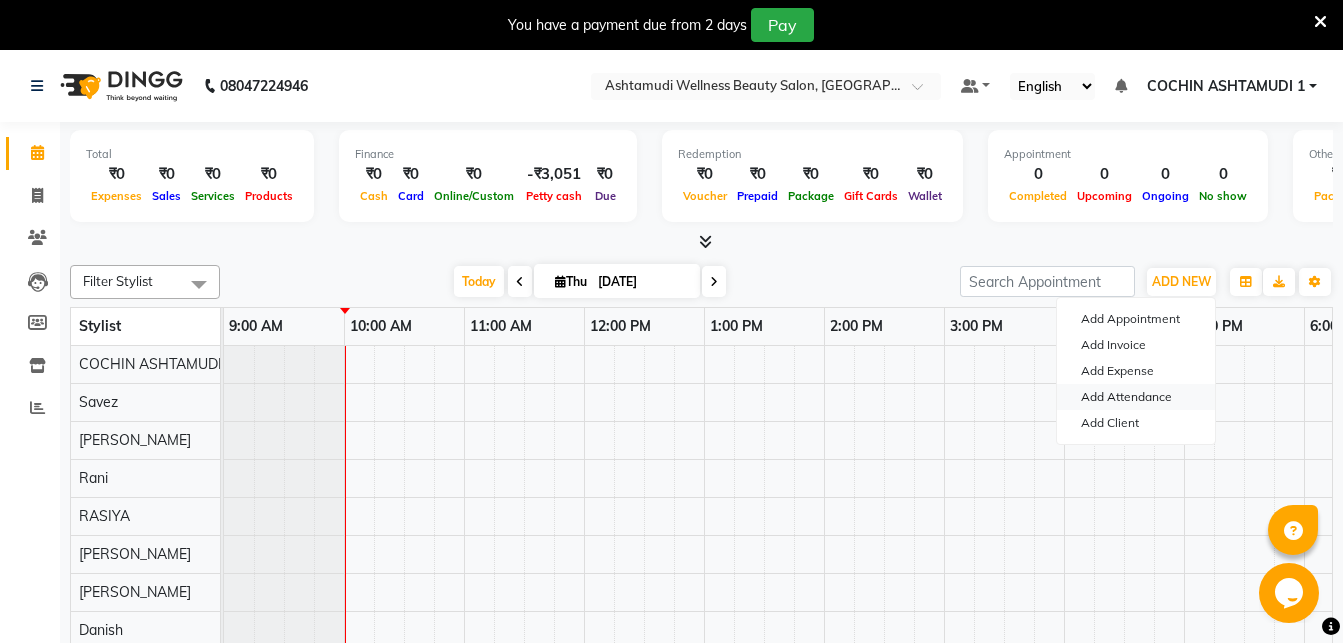 click on "Add Attendance" at bounding box center (1136, 397) 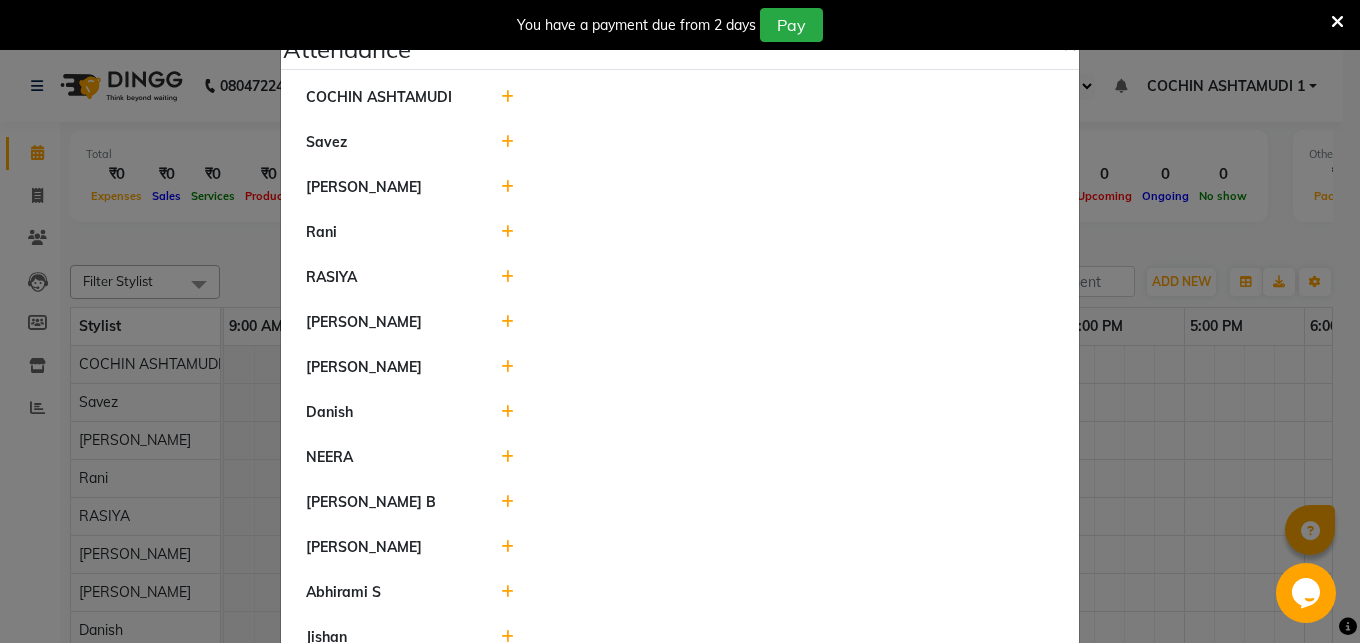click 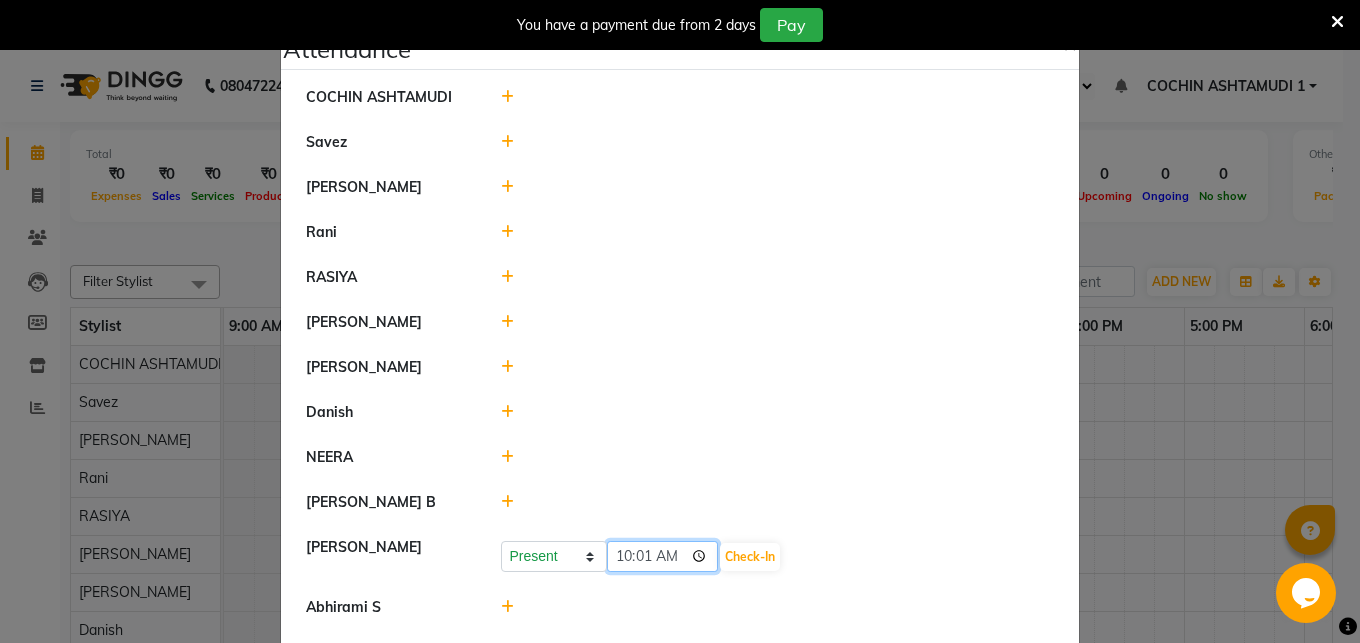 click on "10:01" 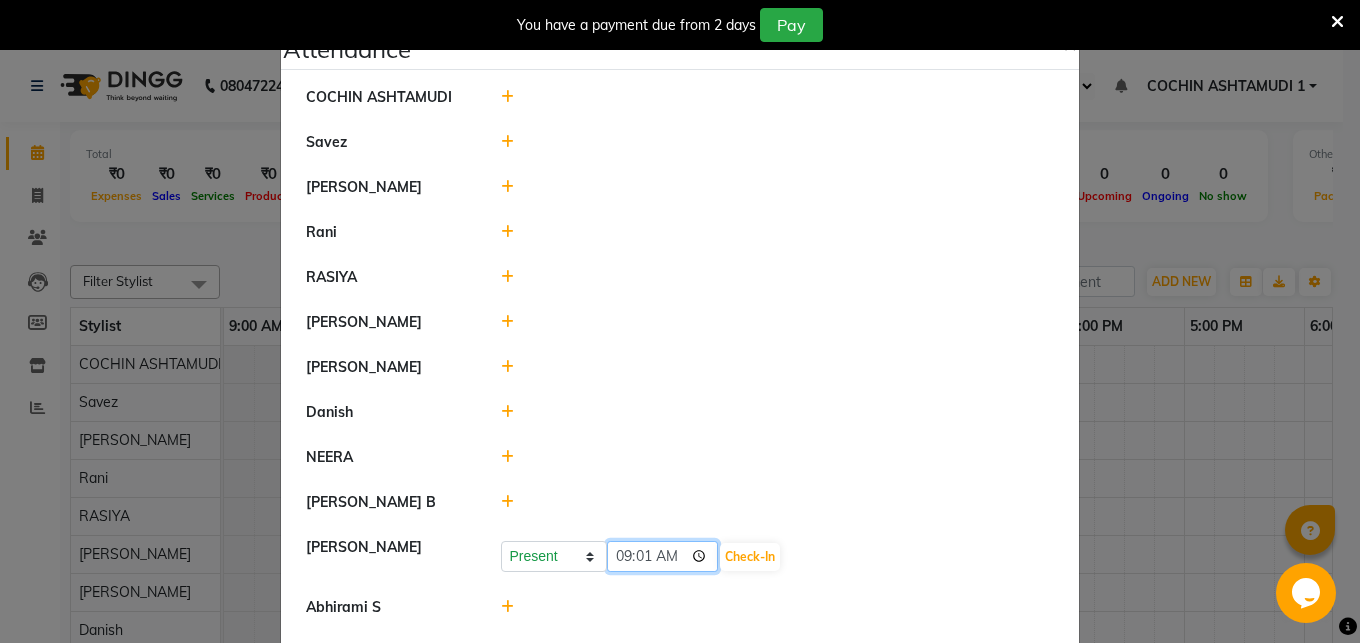 type on "09:48" 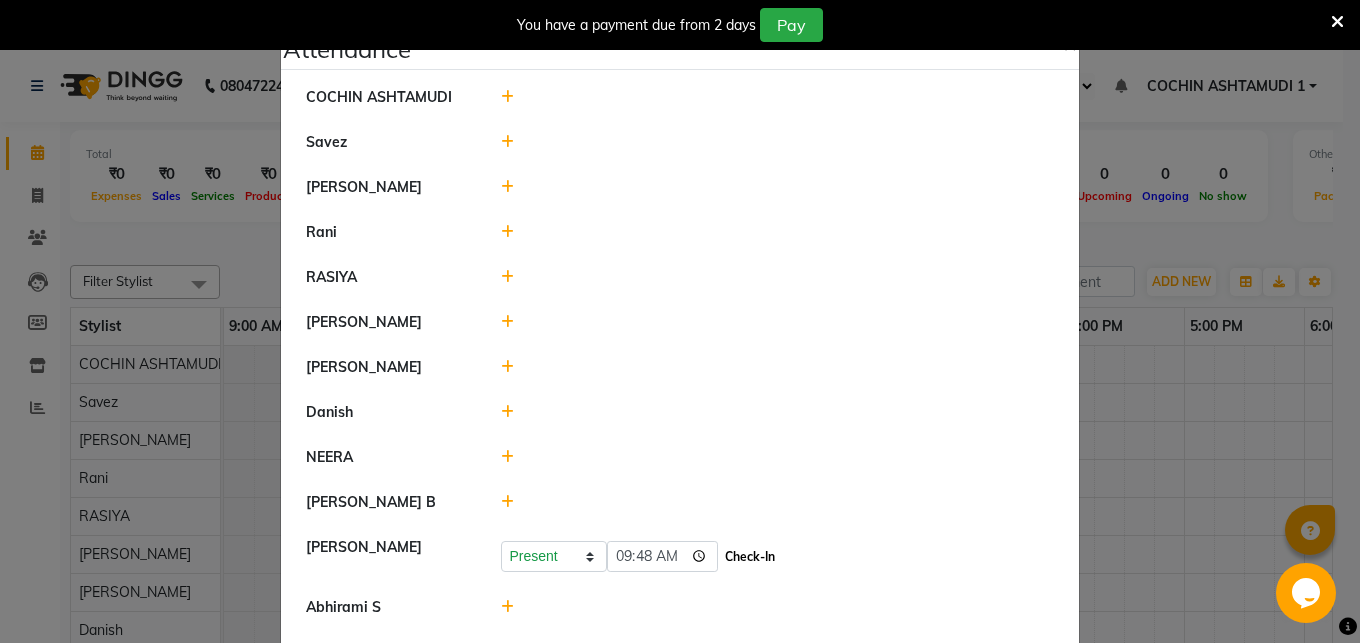 click on "Check-In" 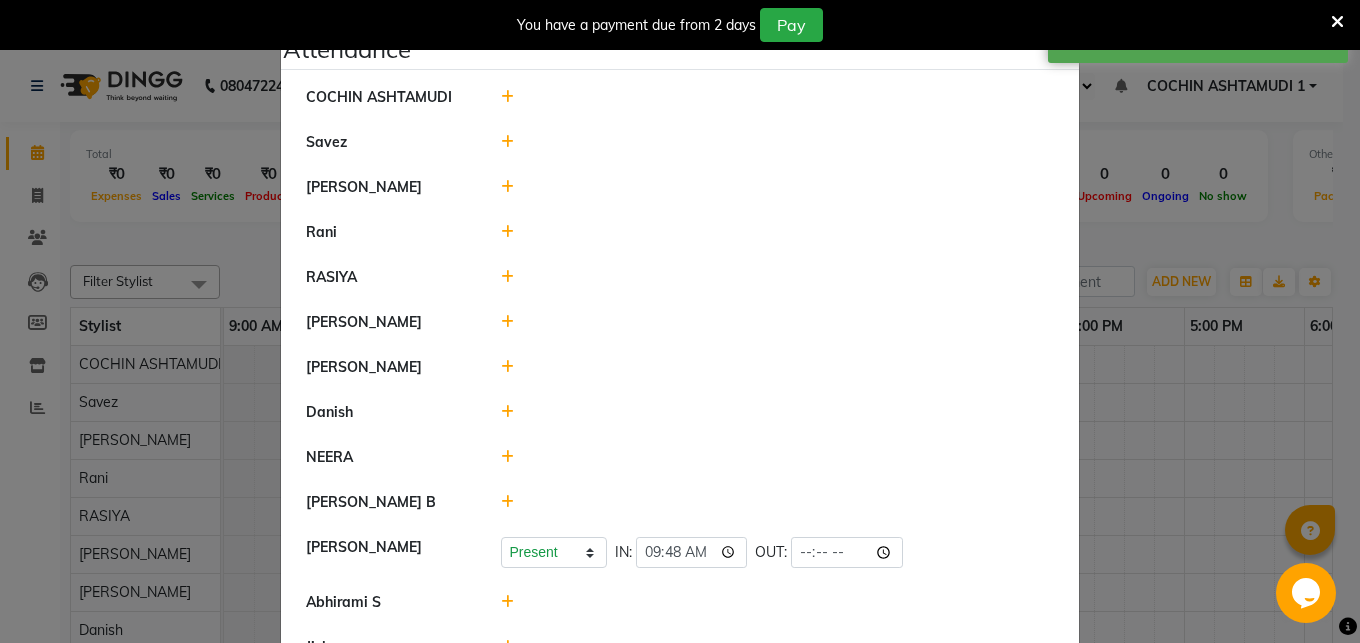 click 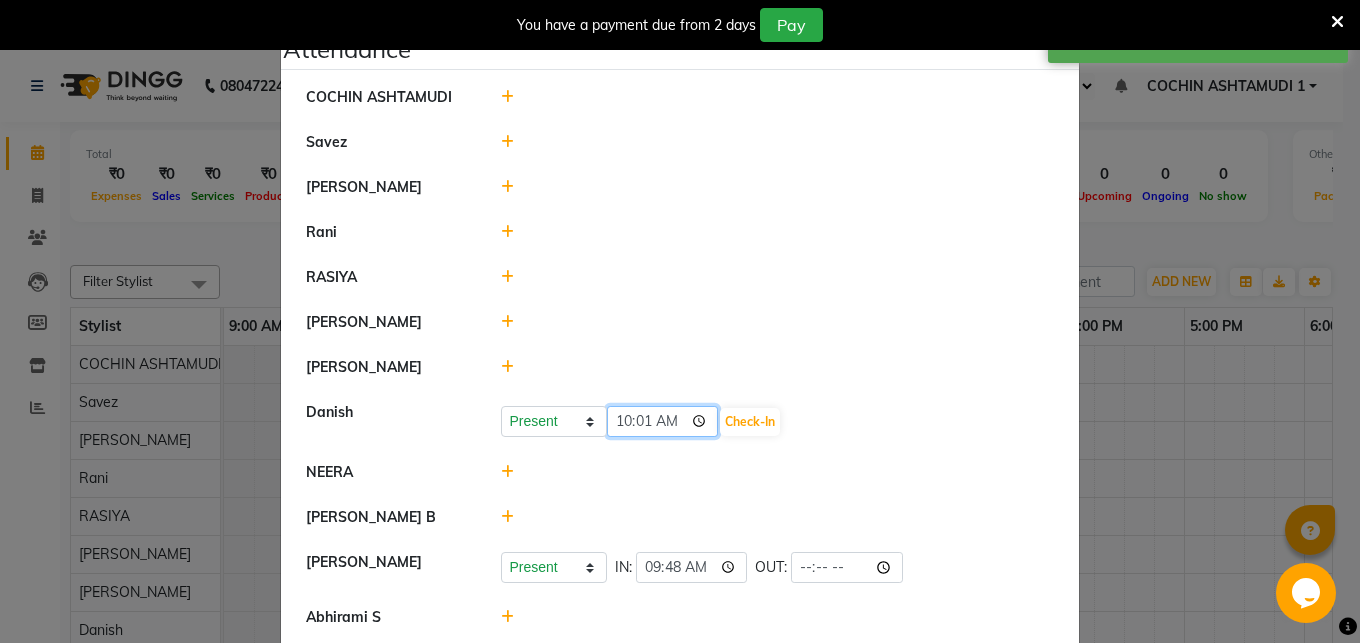 click on "10:01" 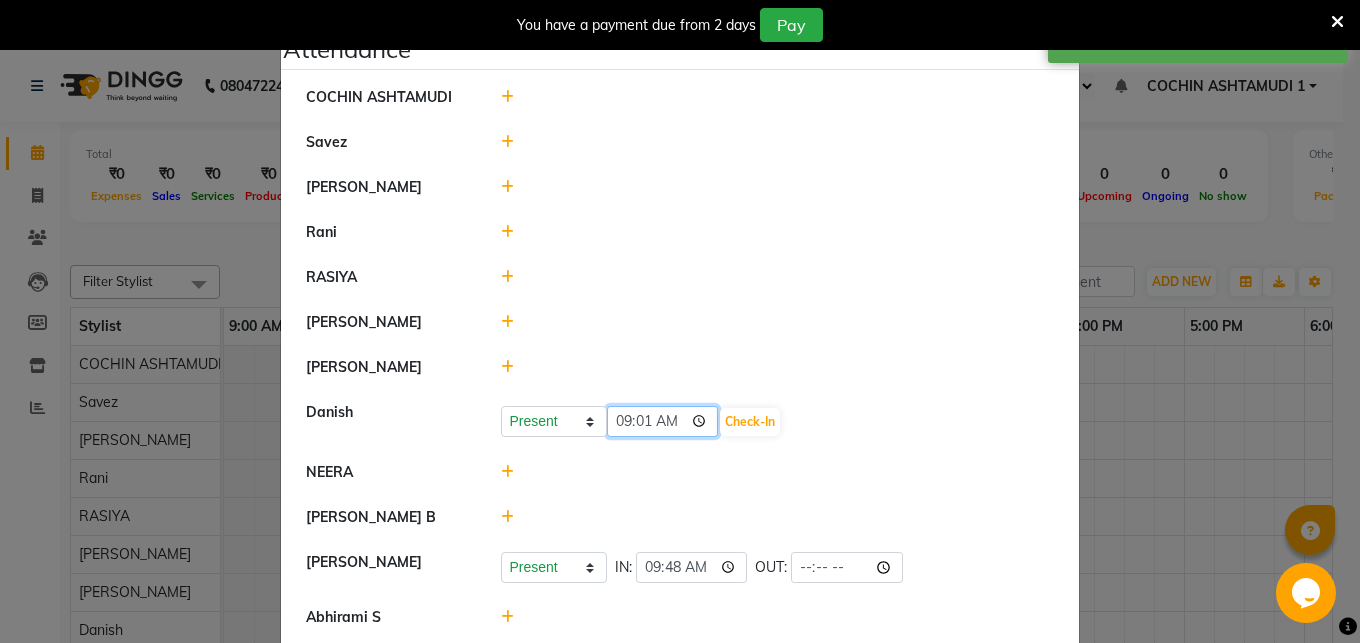 type on "09:46" 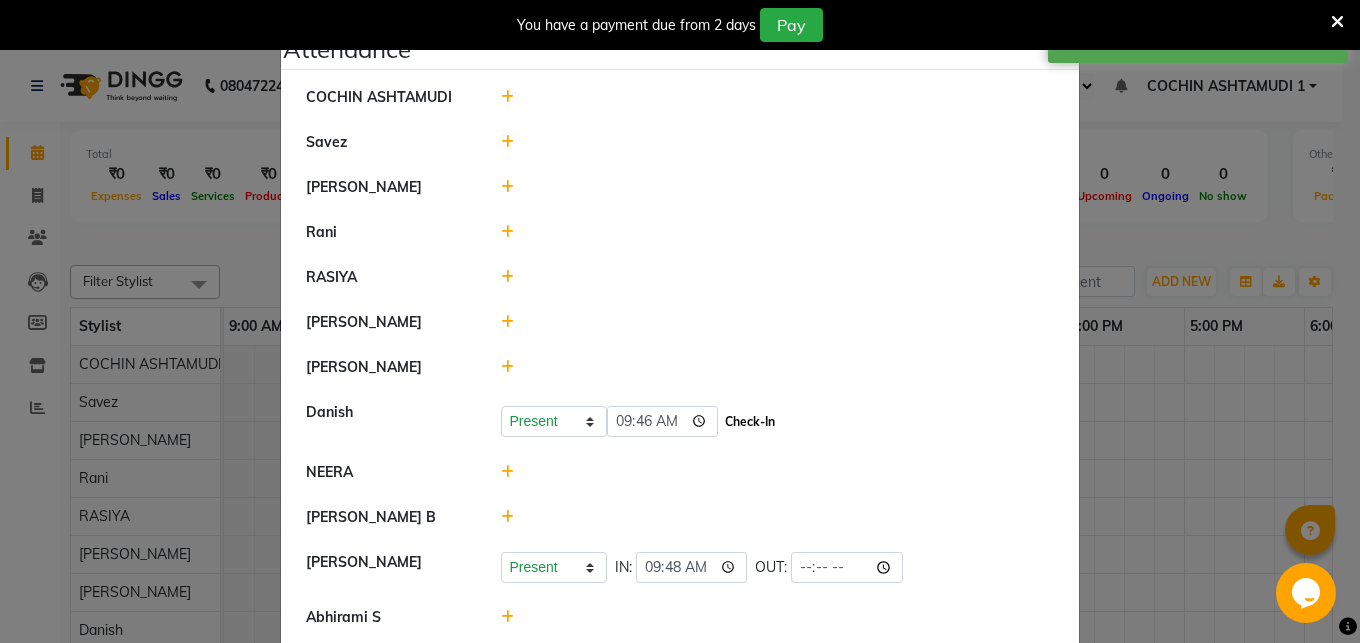 click on "Check-In" 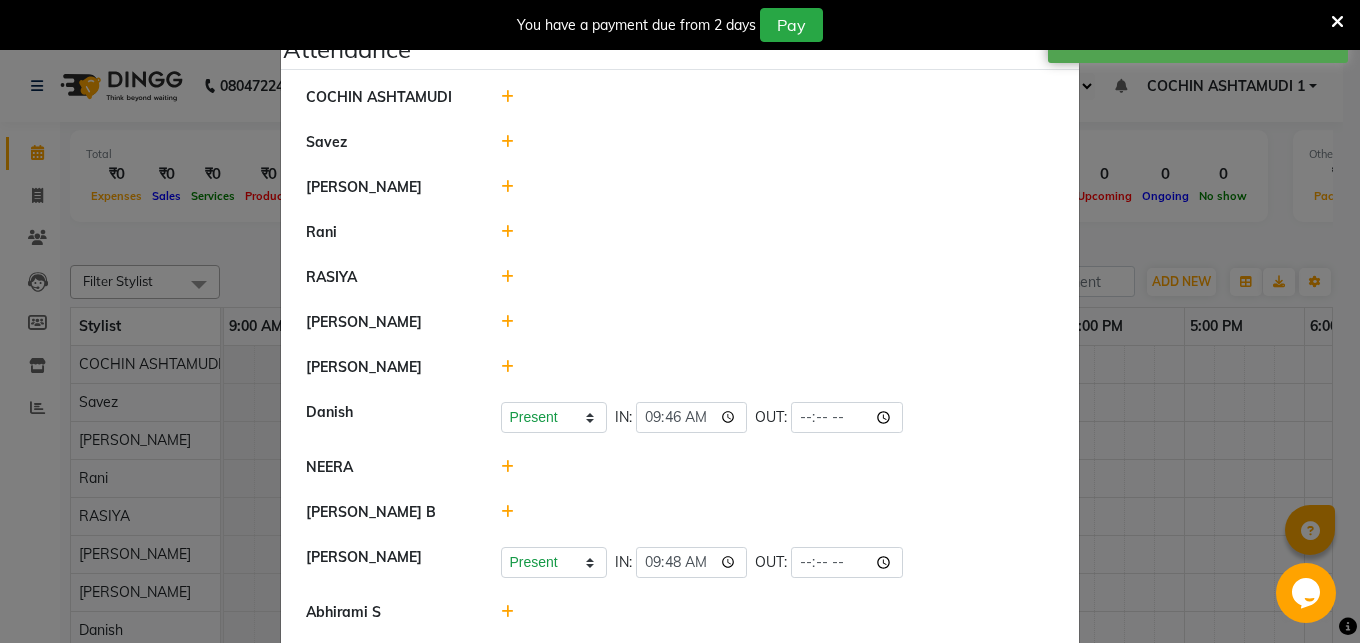 click 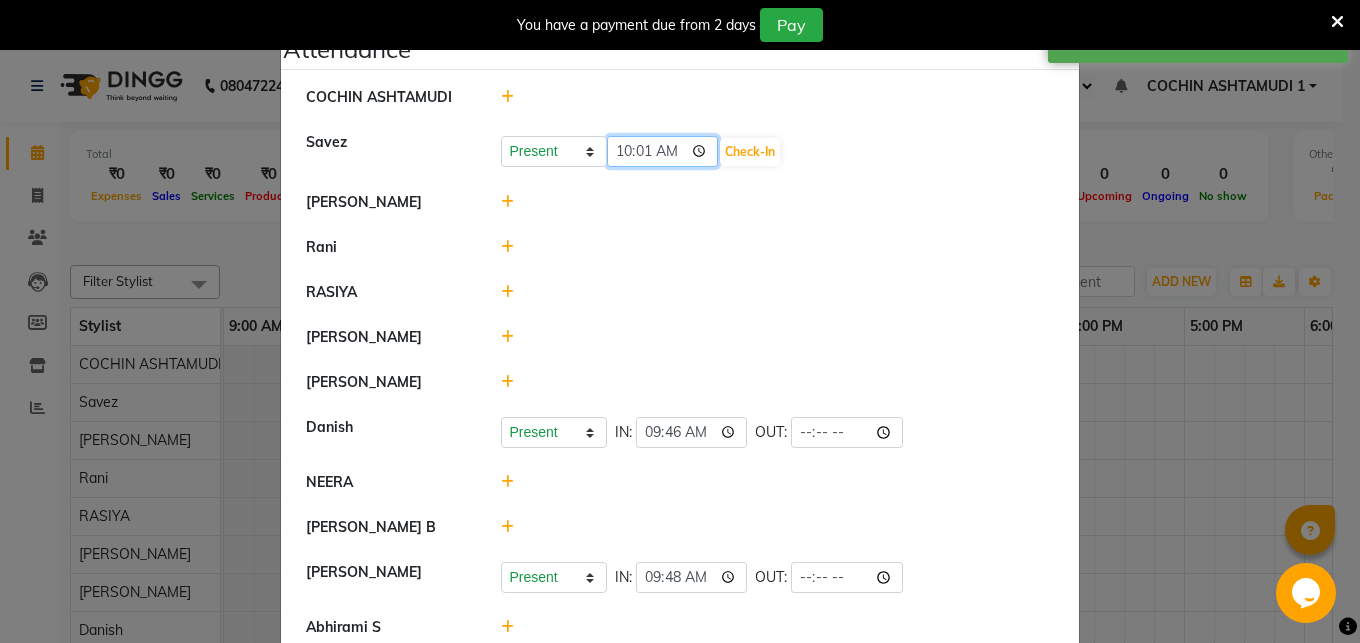 click on "10:01" 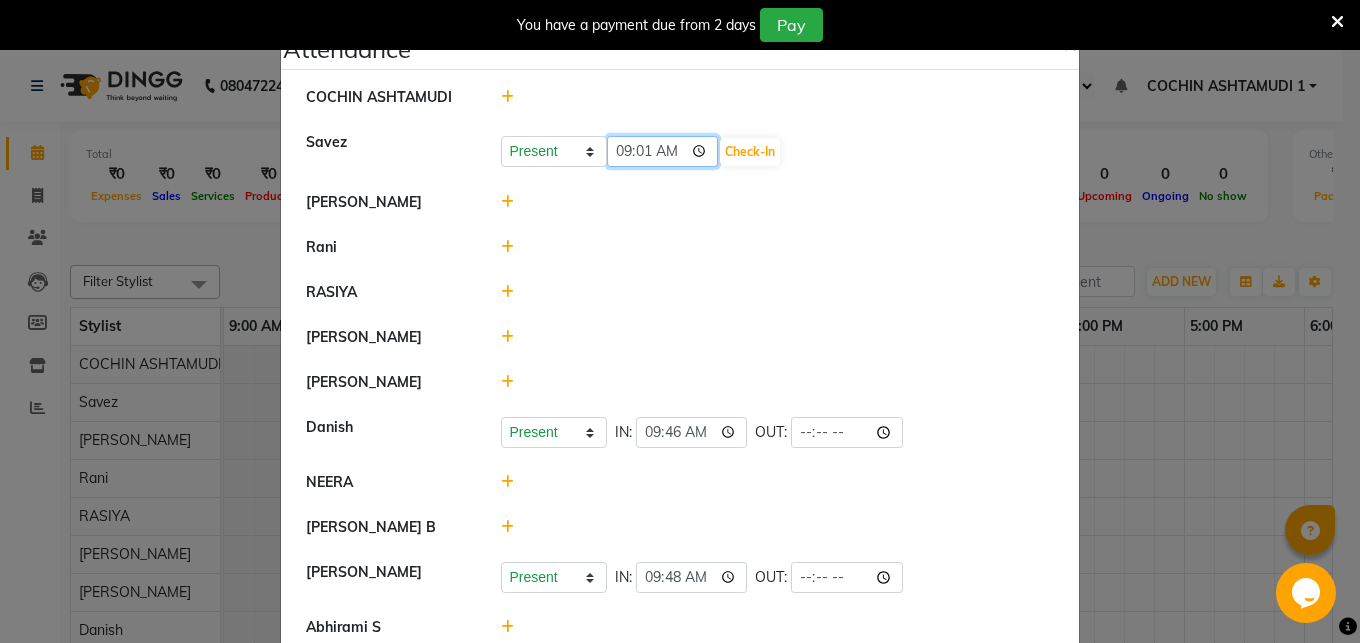 type on "09:55" 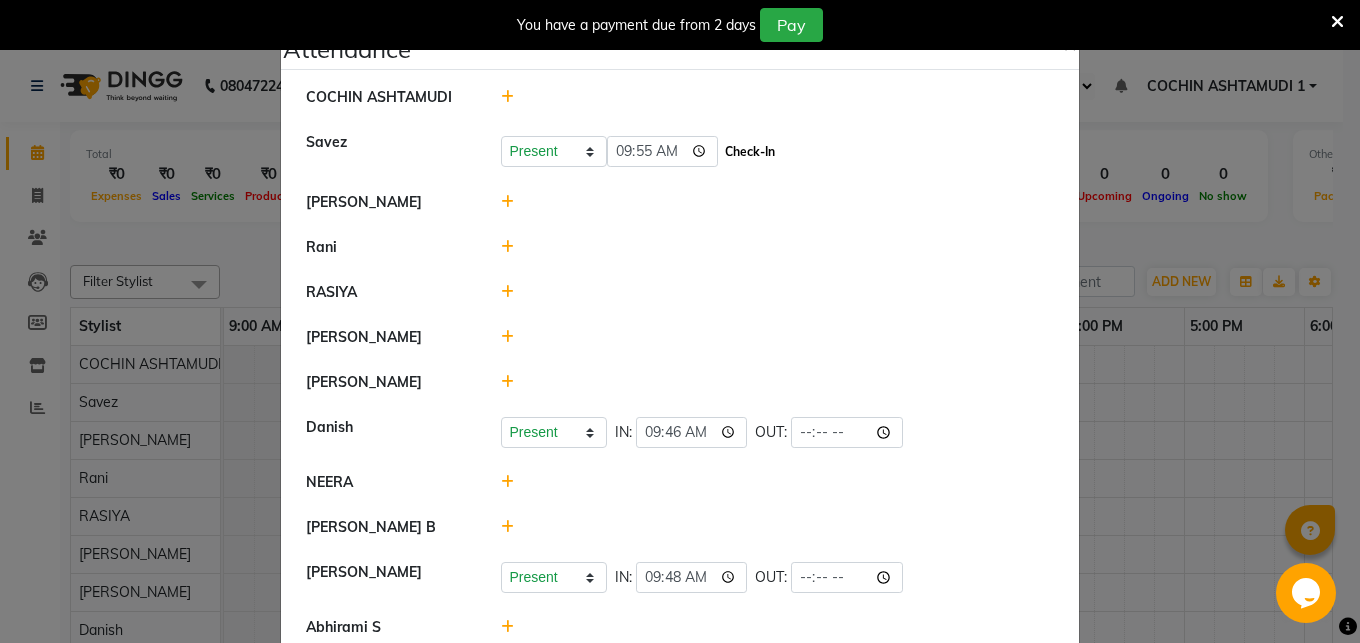 click on "Check-In" 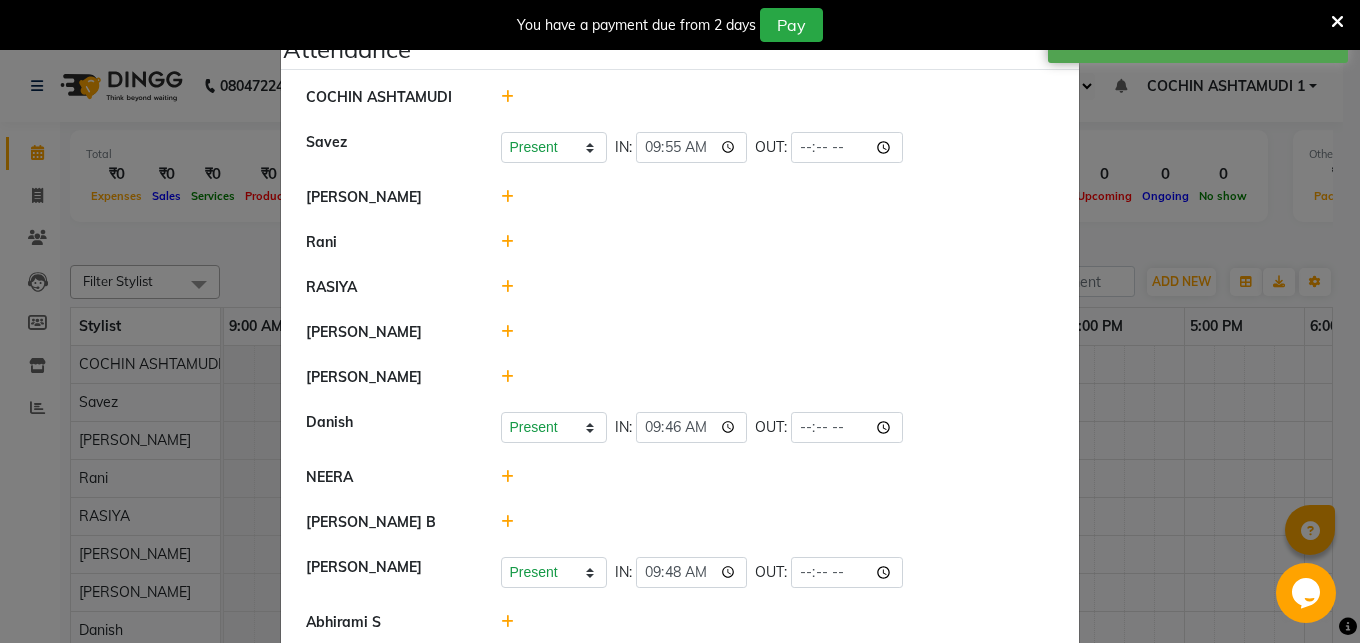 click on "Attendance ×  COCHIN ASHTAMUDI   Savez    Present   Absent   Late   Half Day   Weekly Off  IN:  09:55 OUT:   [PERSON_NAME]   [PERSON_NAME]   [PERSON_NAME]   Present   Absent   Late   Half Day   Weekly Off  IN:  09:46 OUT:   [PERSON_NAME]   [PERSON_NAME] B   [PERSON_NAME]   Present   Absent   Late   Half Day   Weekly Off  IN:  09:48 OUT:   [PERSON_NAME]   [PERSON_NAME] [PERSON_NAME]   [PERSON_NAME]    Afsha" 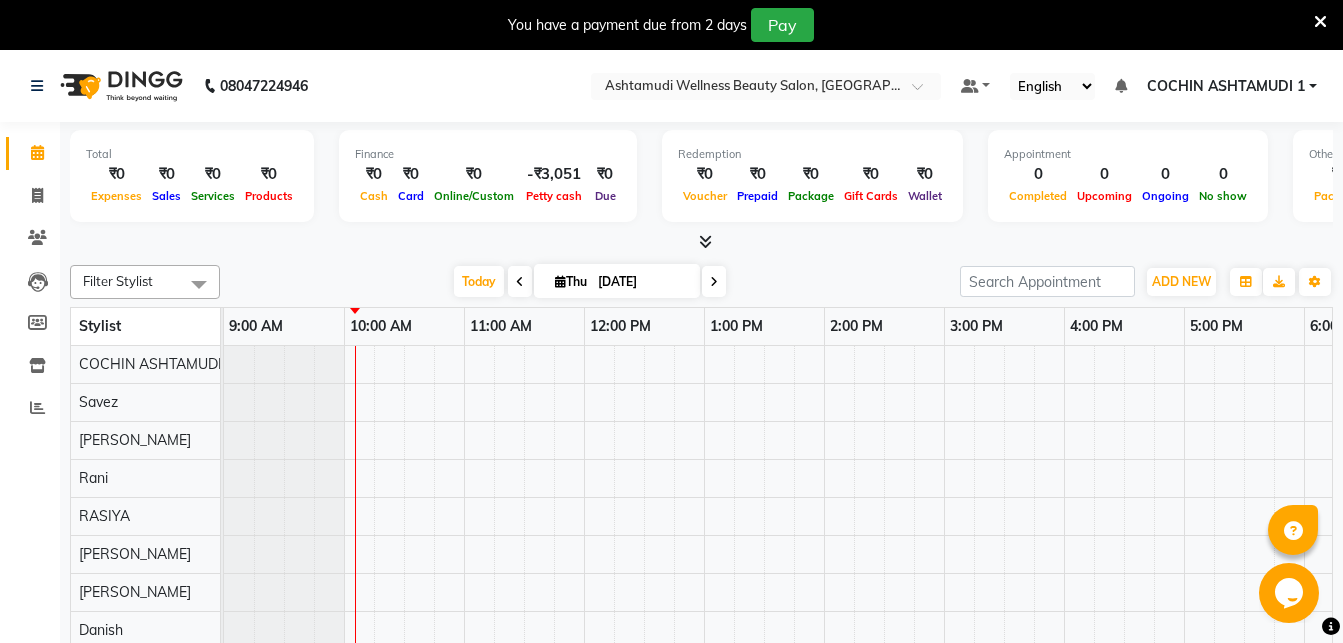 click on "Filter Stylist Select All Abhirami S [PERSON_NAME] B [PERSON_NAME] COCHIN ASHTAMUDI Danish [PERSON_NAME] [PERSON_NAME] [PERSON_NAME] [PERSON_NAME] [PERSON_NAME]  [PERSON_NAME] [PERSON_NAME]  [DATE]  [DATE] Toggle Dropdown Add Appointment Add Invoice Add Expense Add Attendance Add Client Toggle Dropdown Add Appointment Add Invoice Add Expense Add Attendance Add Client ADD NEW Toggle Dropdown Add Appointment Add Invoice Add Expense Add Attendance Add Client Filter Stylist Select All Abhirami S [PERSON_NAME] B [PERSON_NAME] COCHIN ASHTAMUDI Danish [PERSON_NAME] [PERSON_NAME] [PERSON_NAME] [PERSON_NAME] [PERSON_NAME]  [PERSON_NAME] [PERSON_NAME]  Group By  Staff View   Room View  View as Vertical  Vertical - Week View  Horizontal  Horizontal - Week View  List  Toggle Dropdown Calendar Settings Manage Tags   Arrange Stylists   Reset Stylists  Full Screen Appointment Form Zoom 100% Stylist 9:00 AM 10:00 AM 11:00 AM 12:00 PM 1:00 PM 2:00 PM 3:00 PM Rani" 